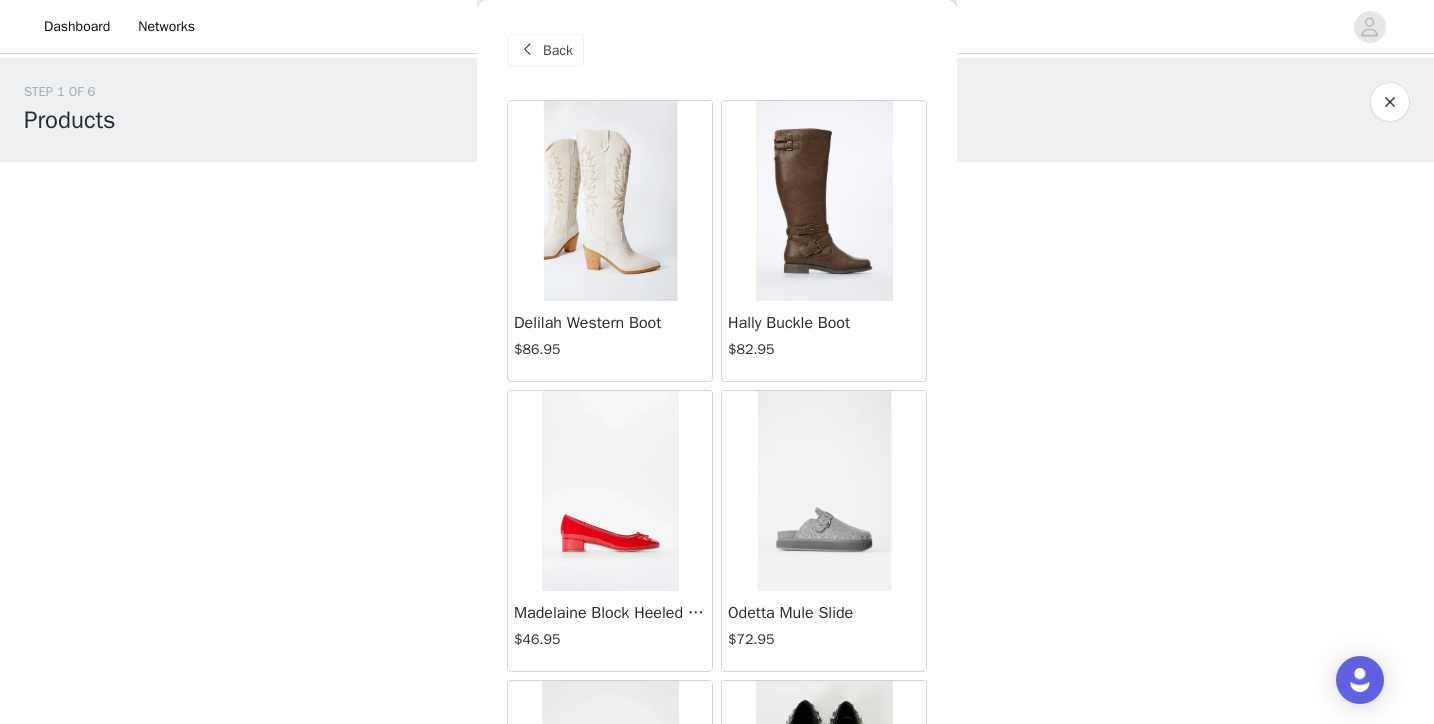 scroll, scrollTop: 0, scrollLeft: 0, axis: both 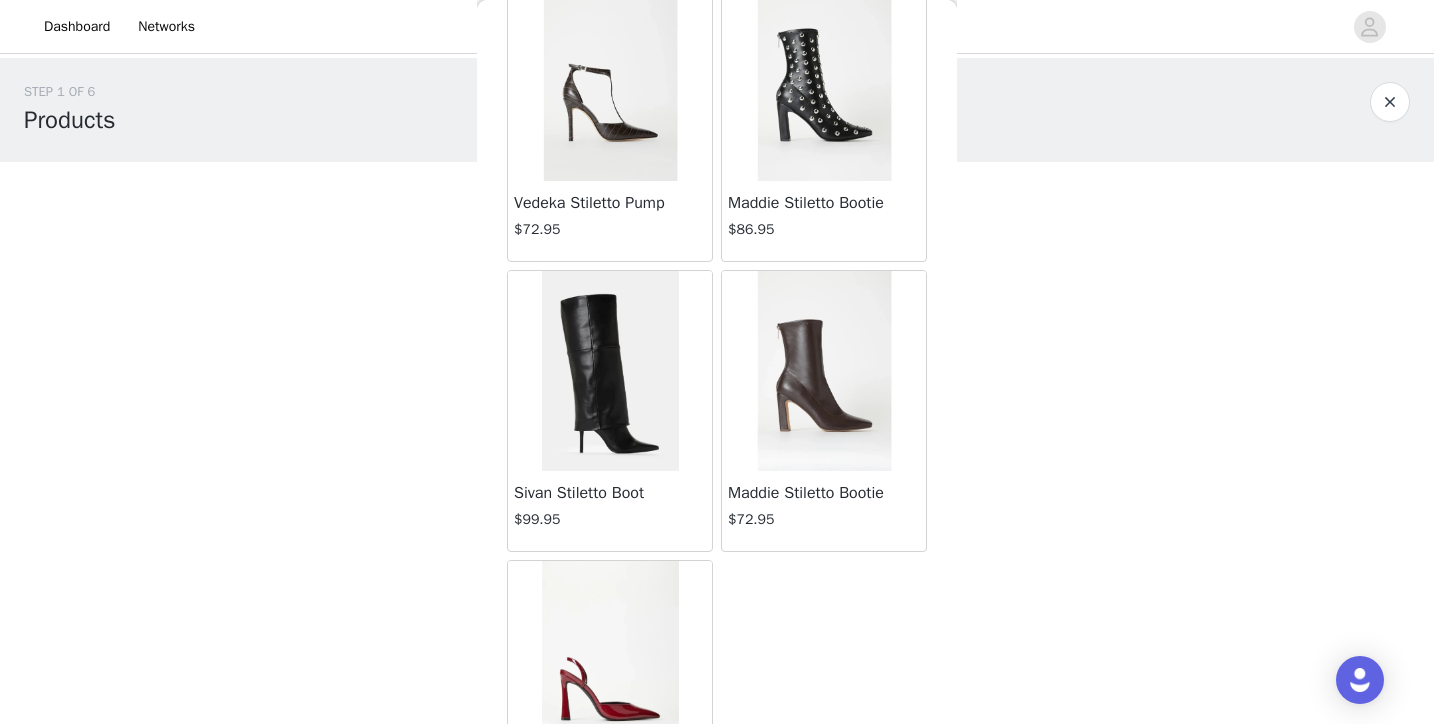 click at bounding box center [824, 371] 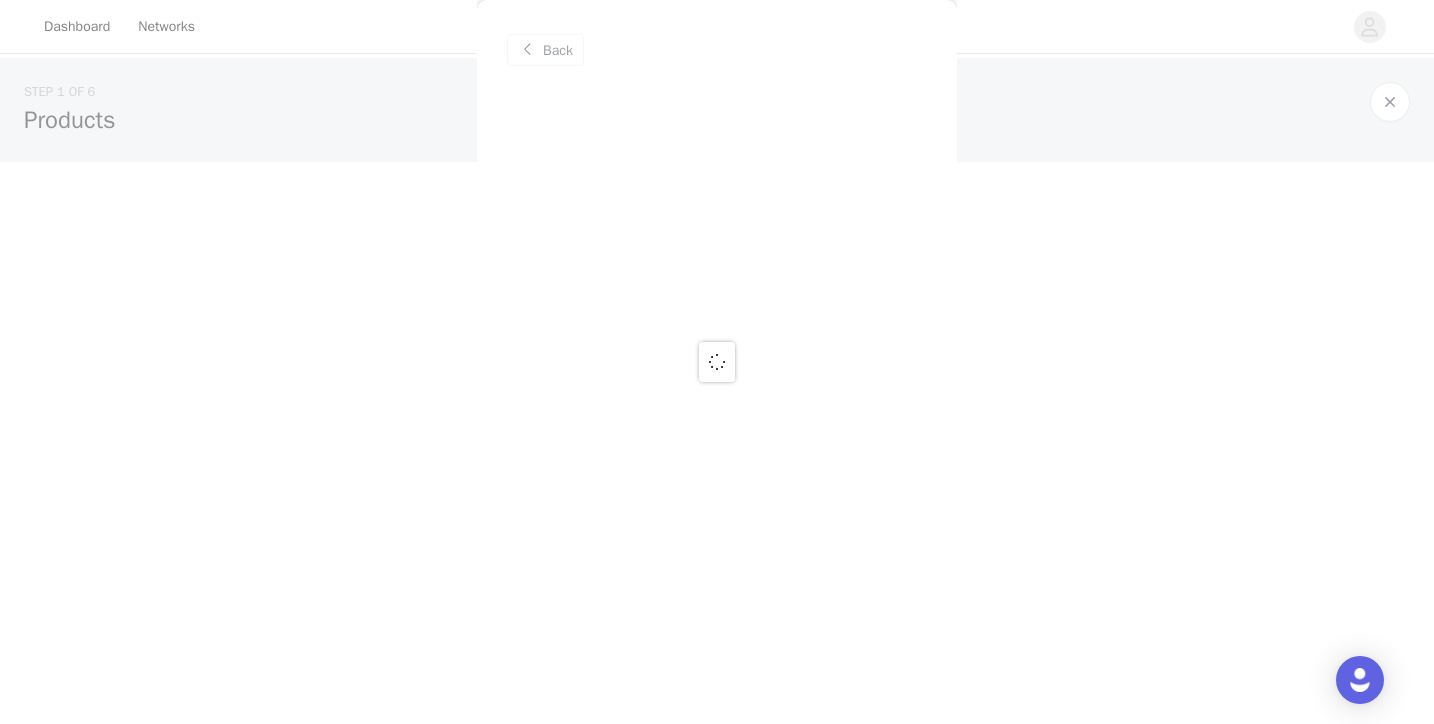 scroll, scrollTop: 0, scrollLeft: 0, axis: both 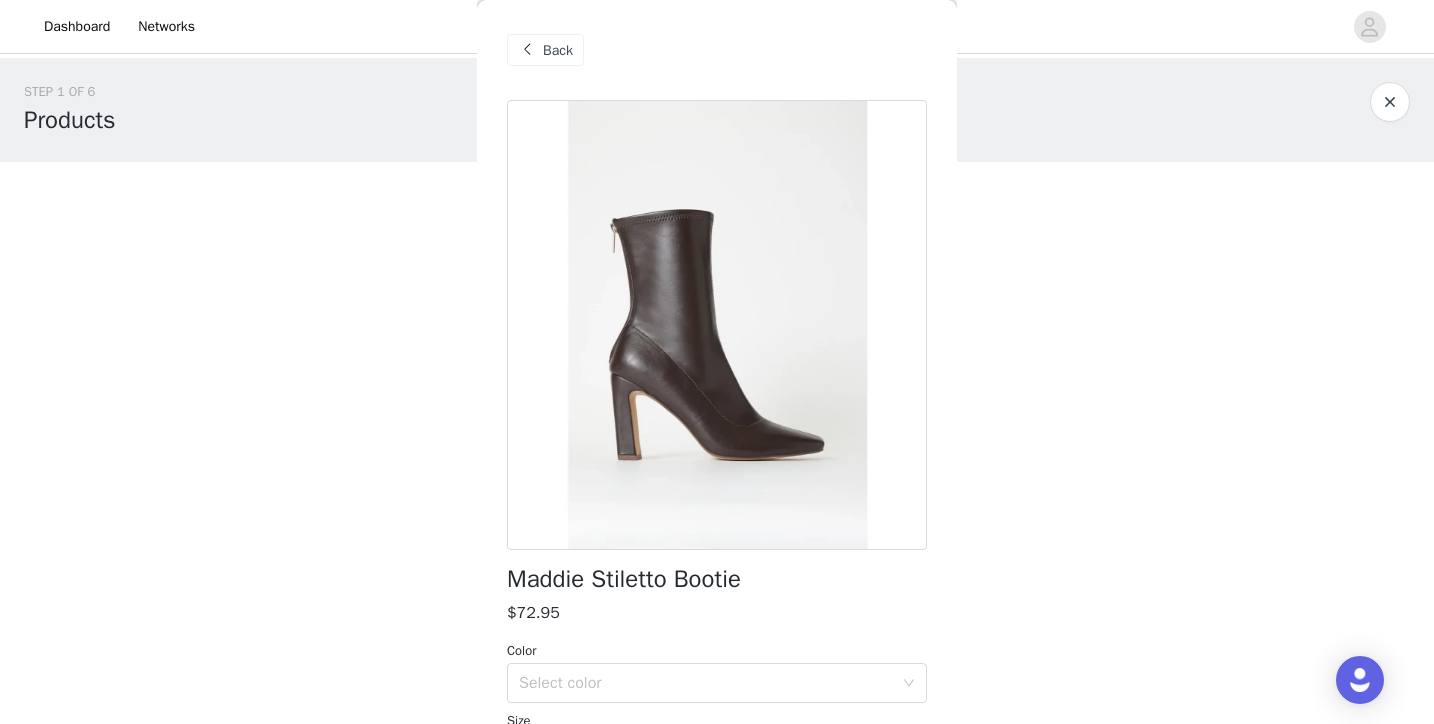 click on "Back" at bounding box center [545, 50] 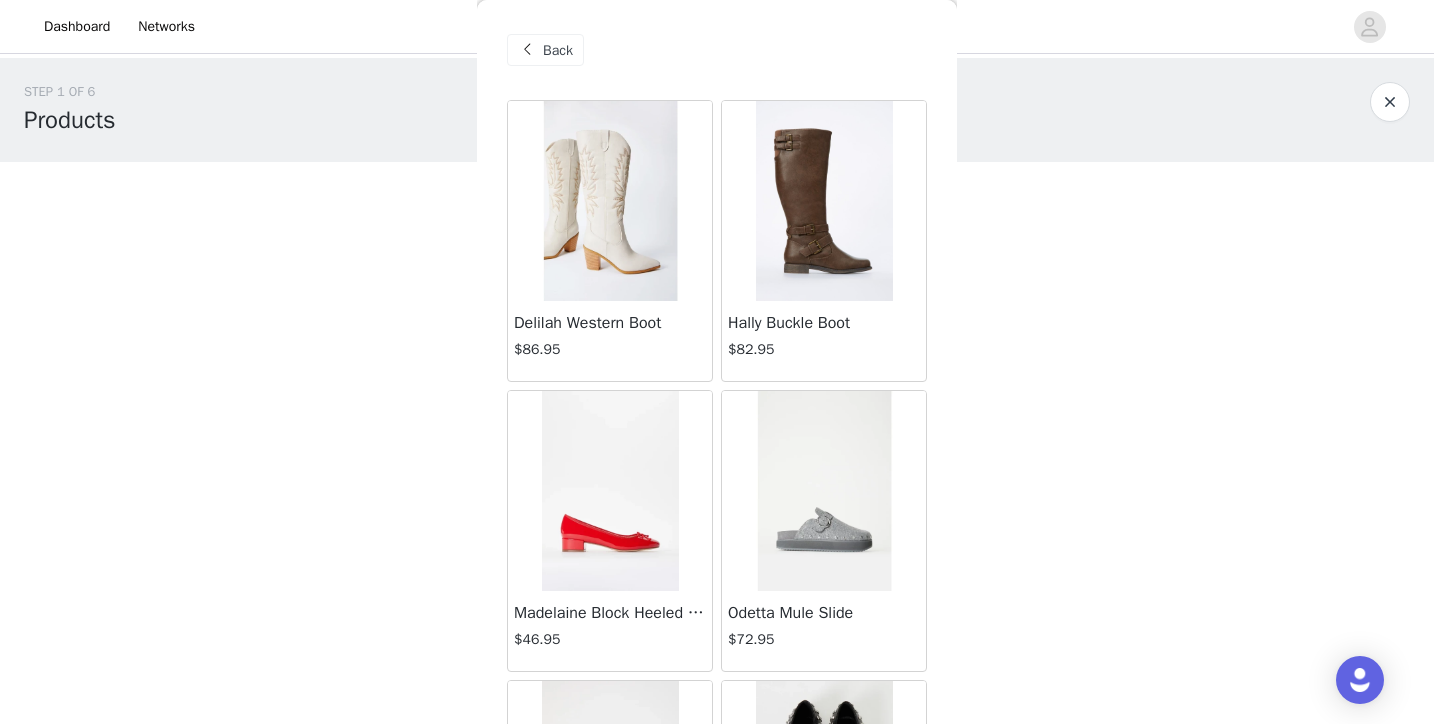 click on "Delilah Western Boot" at bounding box center [610, 323] 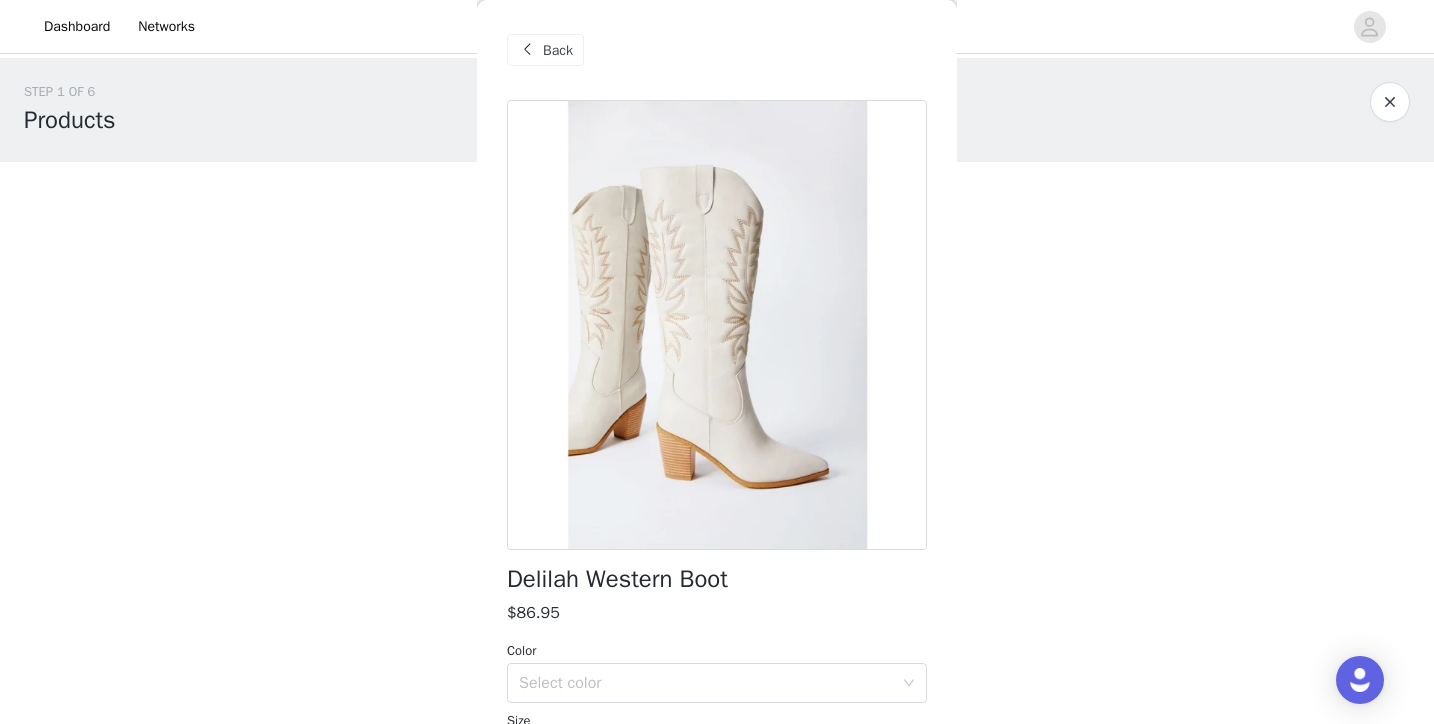 click on "Back" at bounding box center [558, 50] 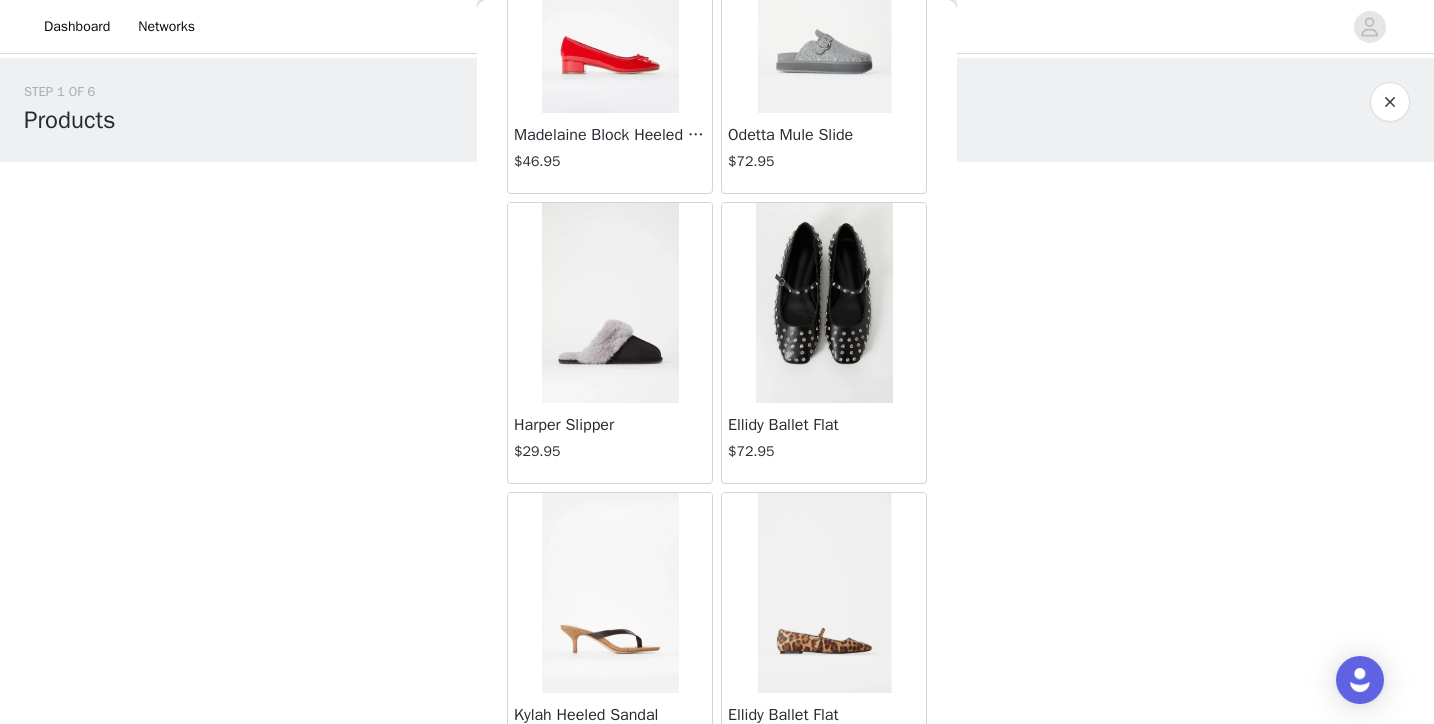 scroll, scrollTop: 587, scrollLeft: 0, axis: vertical 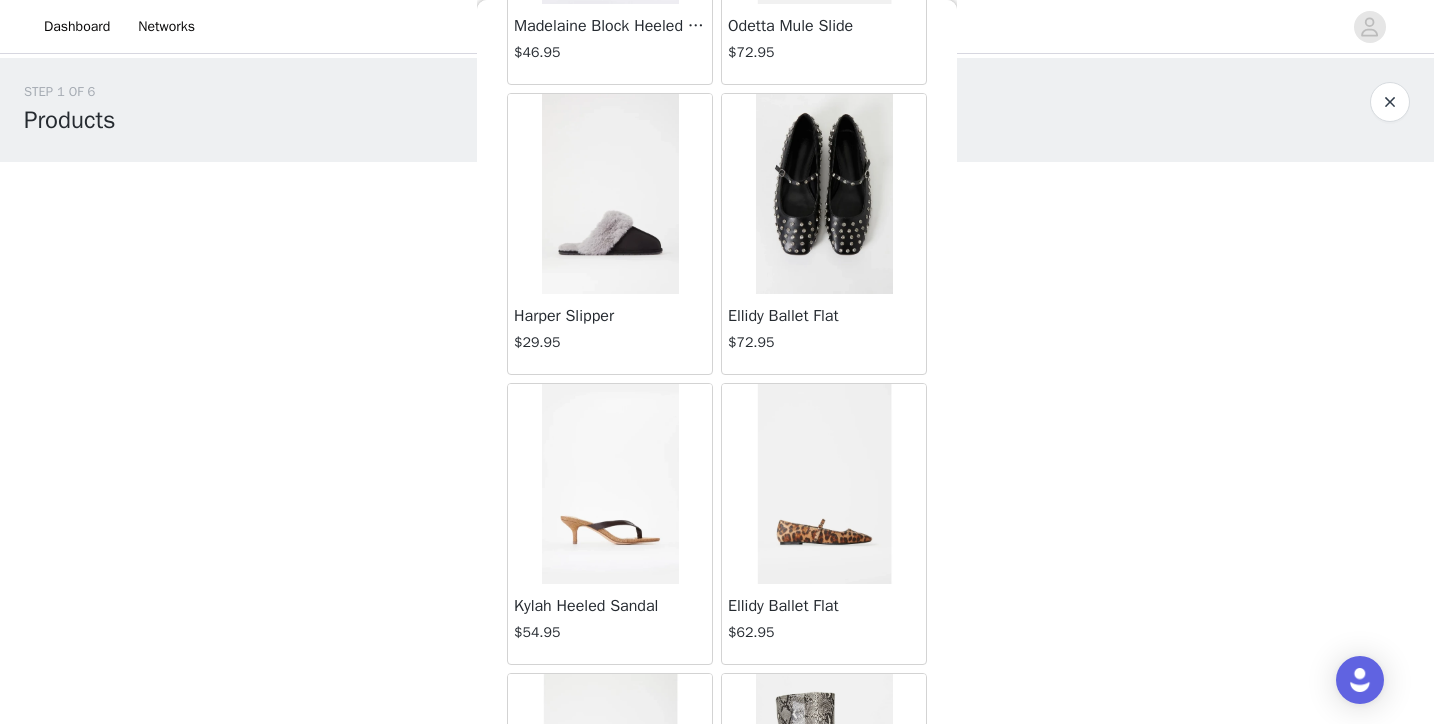 click on "Ellidy Ballet Flat   $72.95" at bounding box center [824, 334] 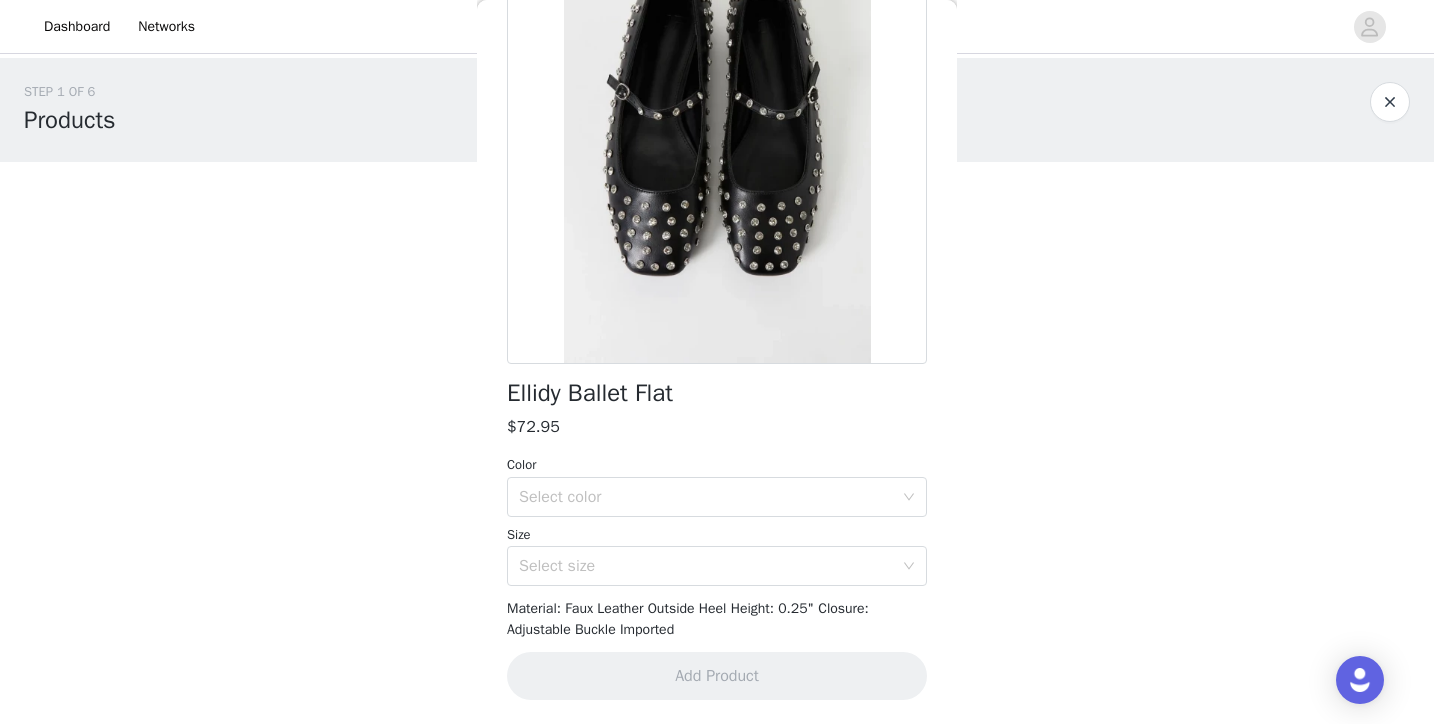 scroll, scrollTop: 186, scrollLeft: 0, axis: vertical 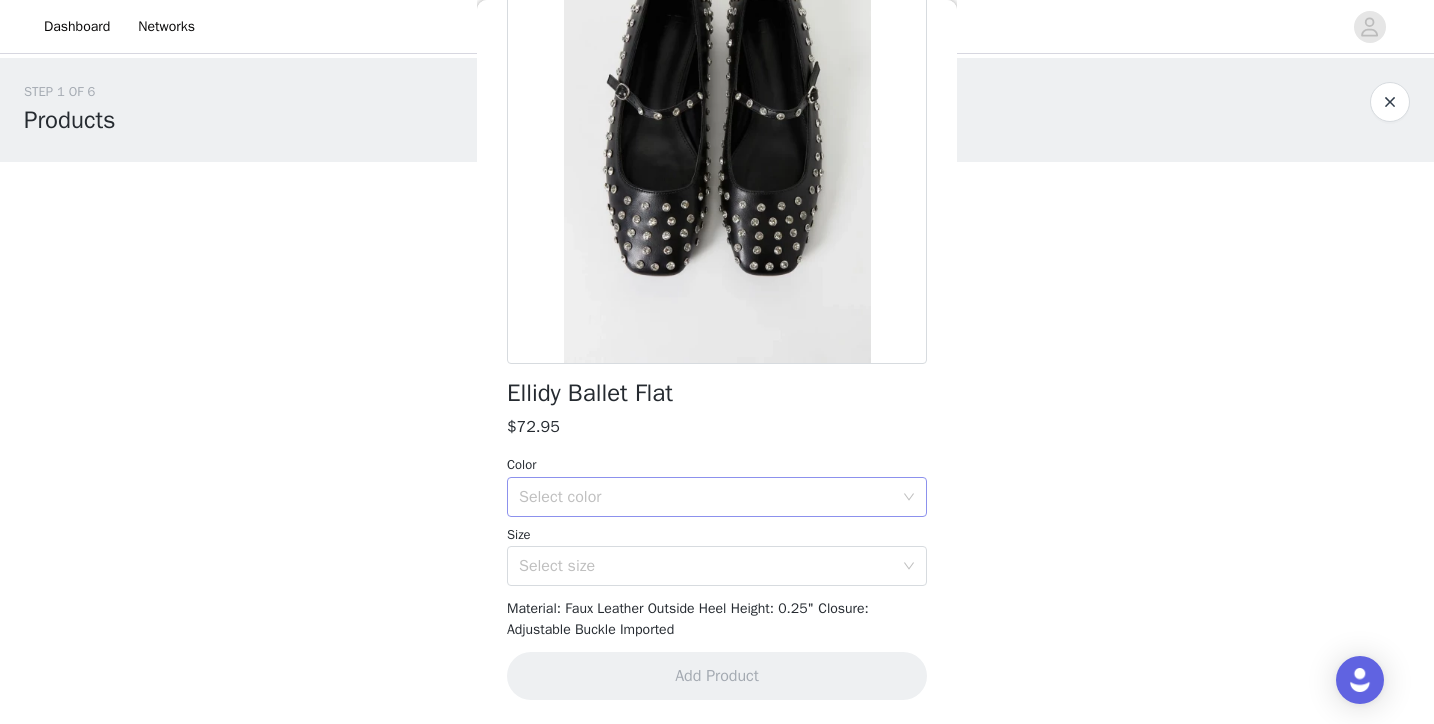 click on "Select color" at bounding box center [706, 497] 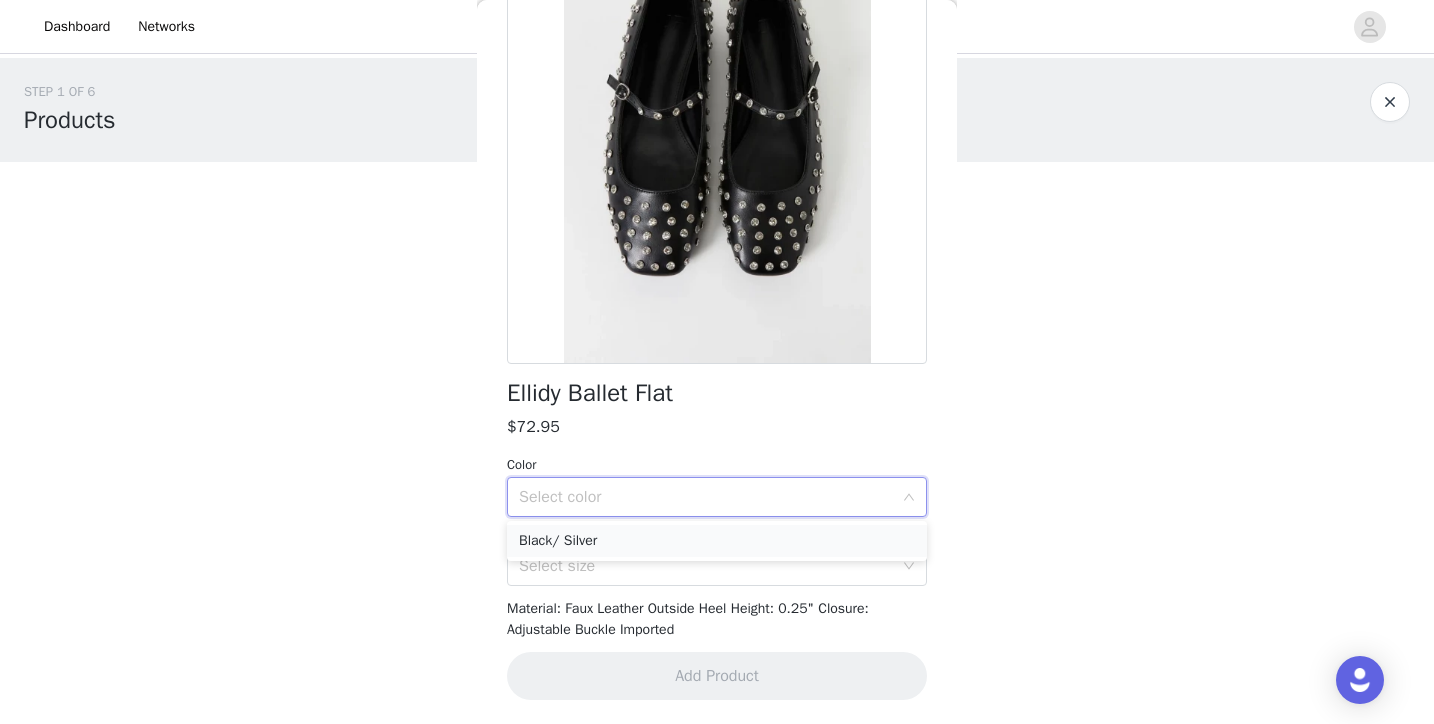 click on "Black/ Silver" at bounding box center (717, 541) 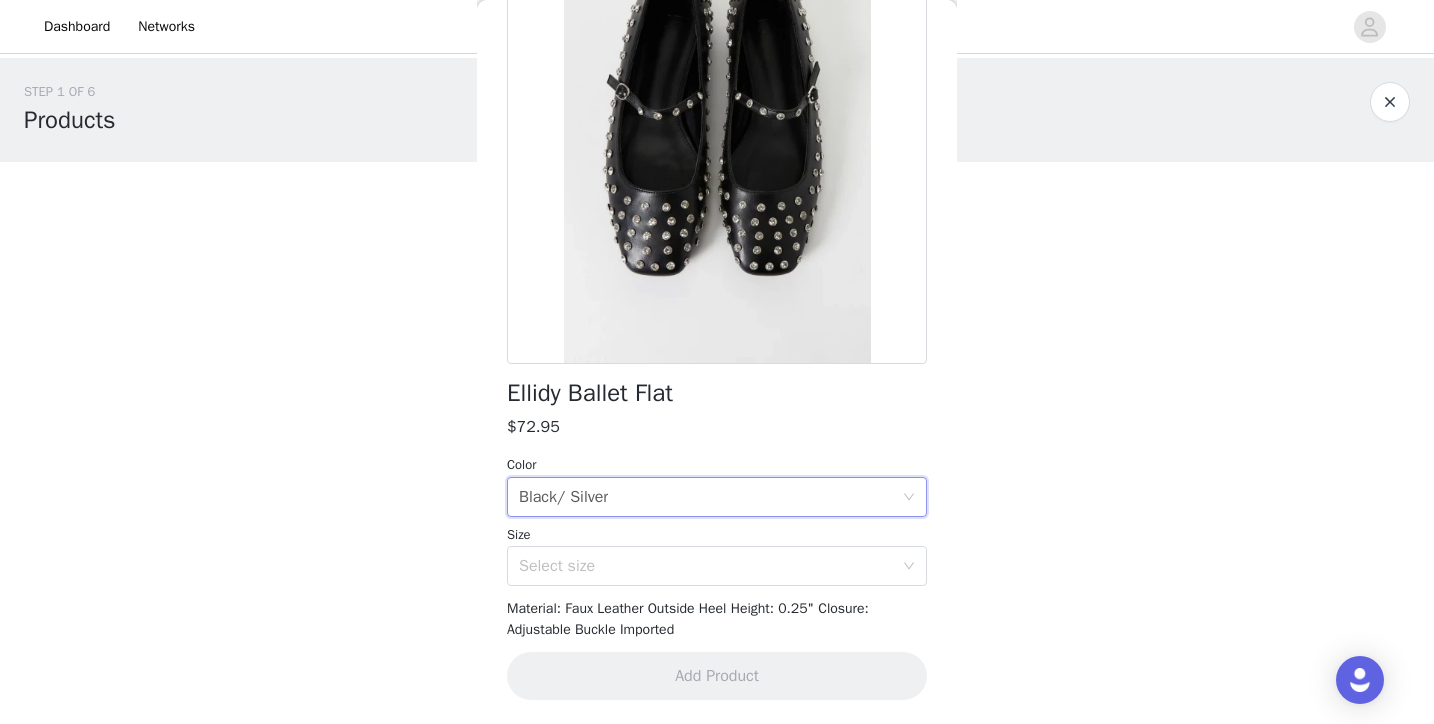 click on "Ellidy Ballet Flat       $72.95         Color   Select color Black/ Silver Size   Select size   Material: Faux Leather
Outside Heel Height: 0.25"
Closure: Adjustable Buckle
Imported   Add Product" at bounding box center [717, 319] 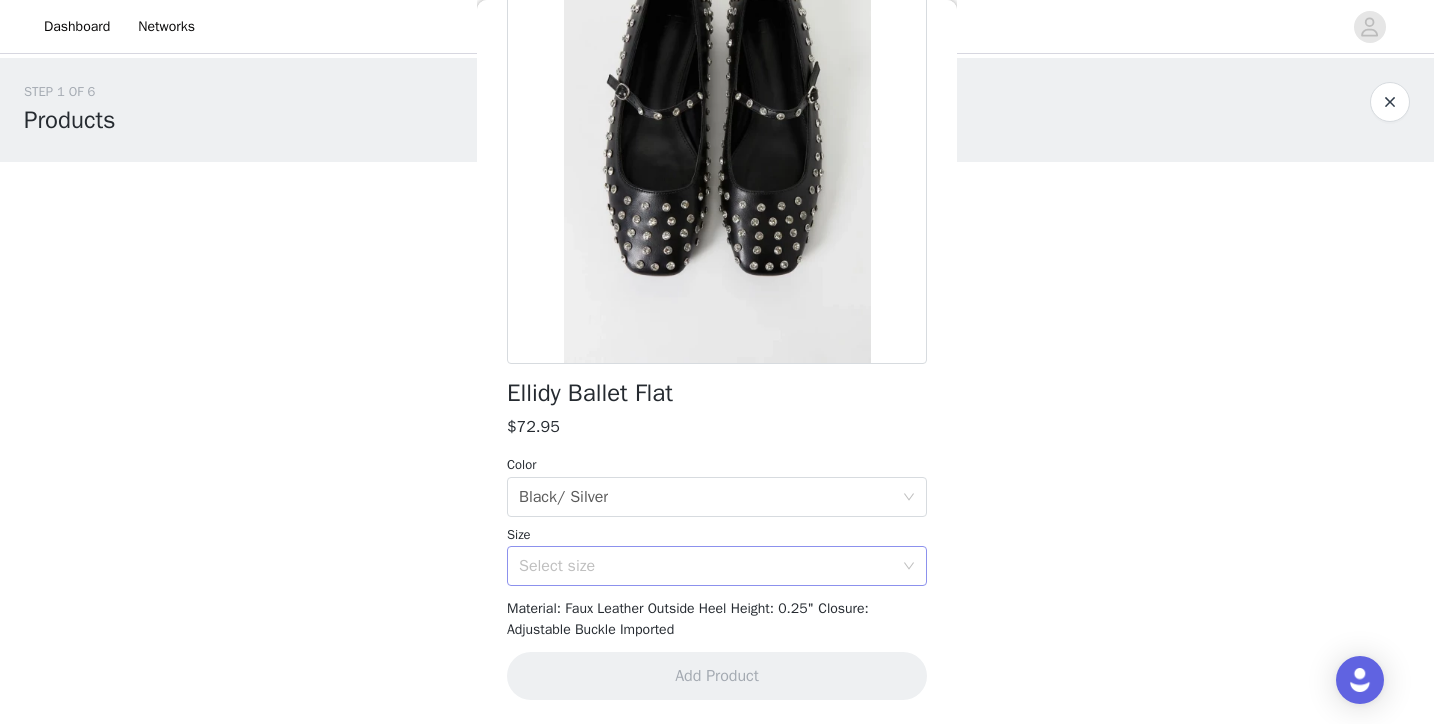 click on "Select size" at bounding box center (706, 566) 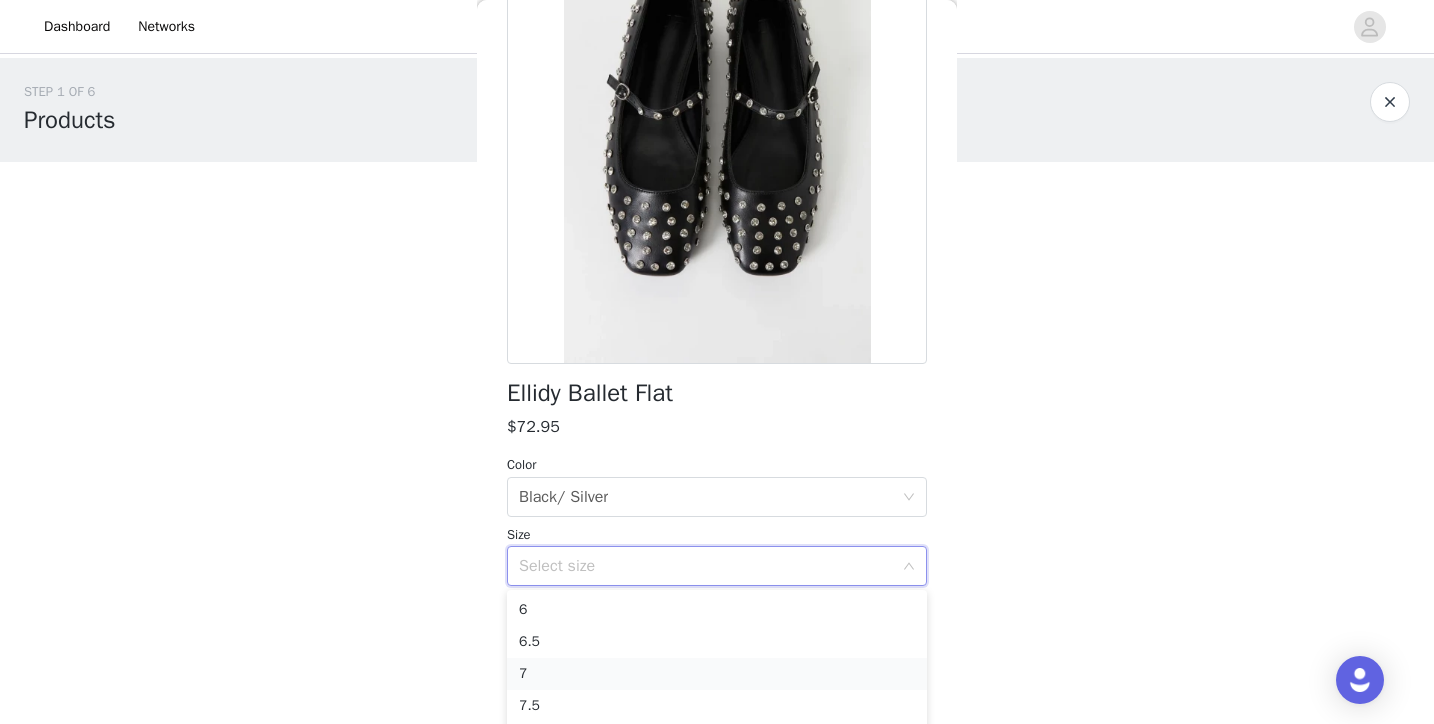 scroll, scrollTop: 14, scrollLeft: 0, axis: vertical 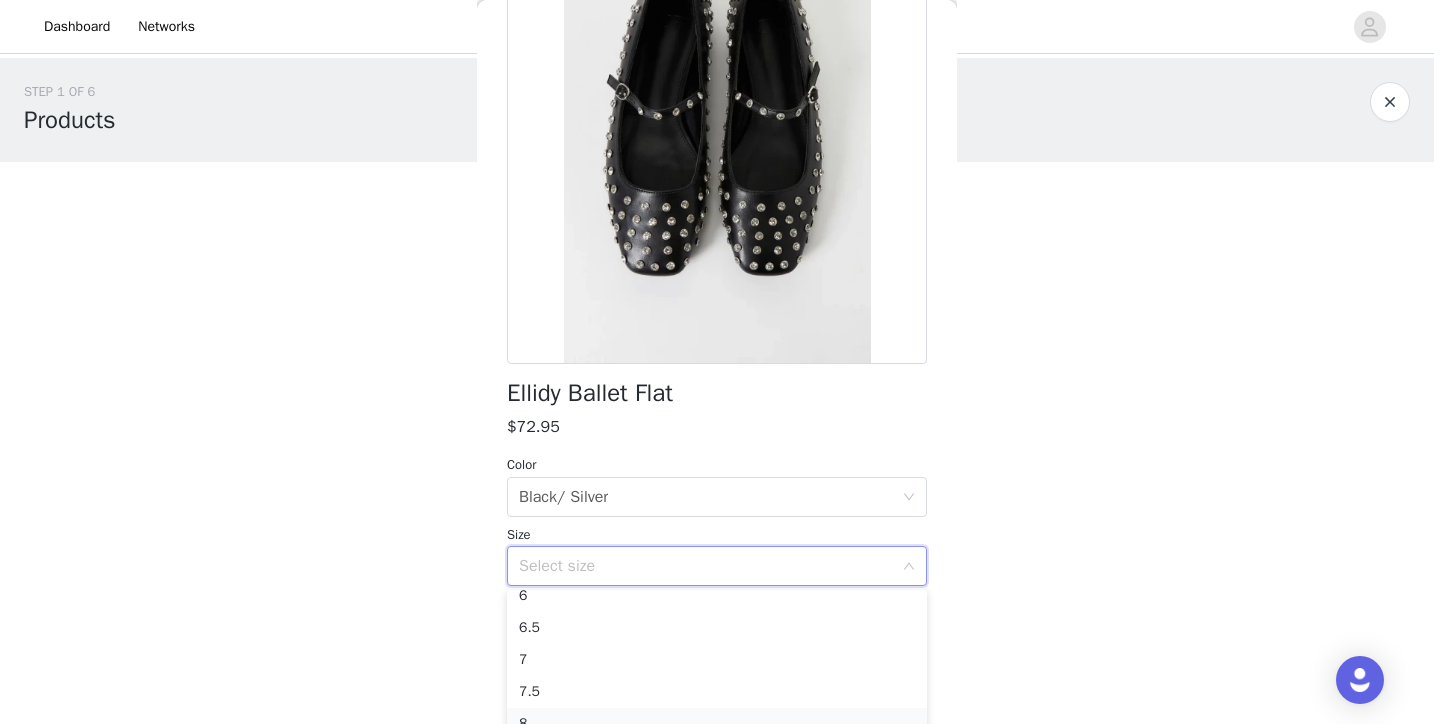 click on "8" at bounding box center (717, 724) 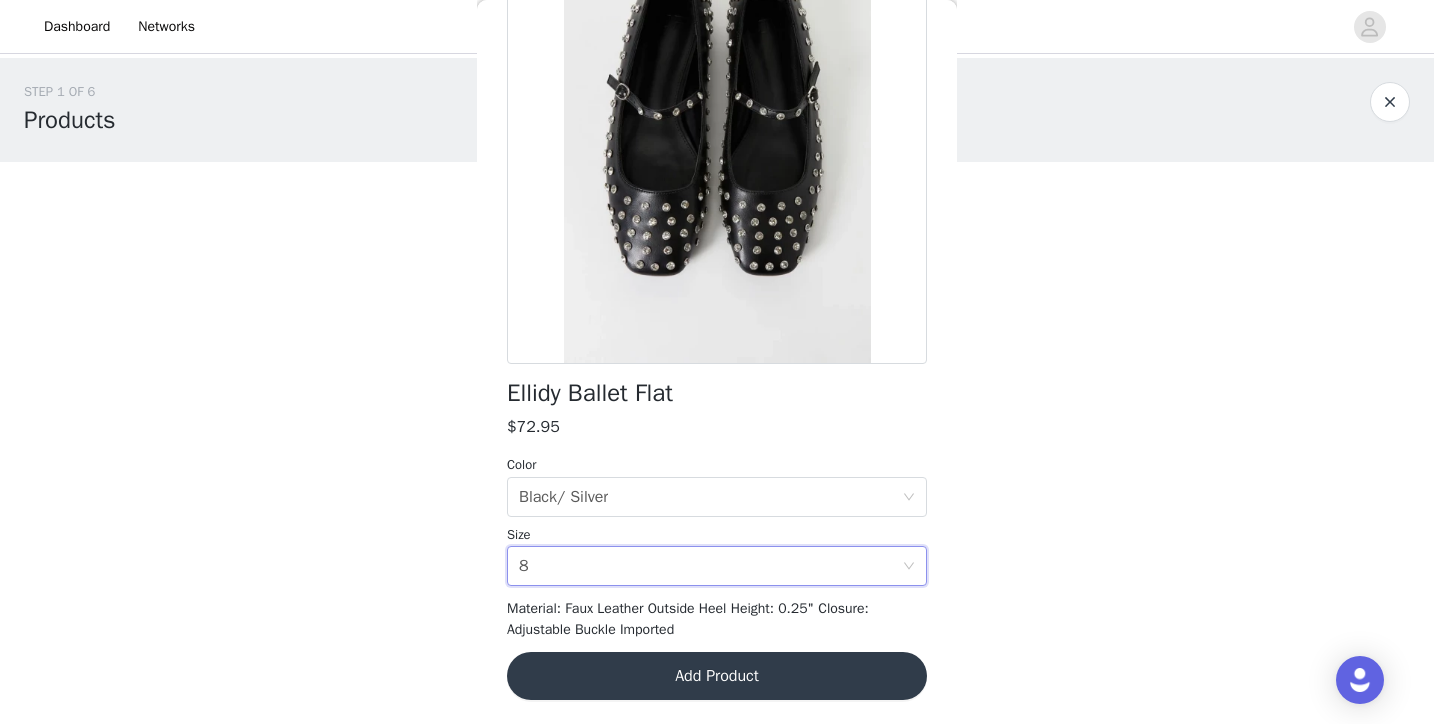click on "Add Product" at bounding box center [717, 676] 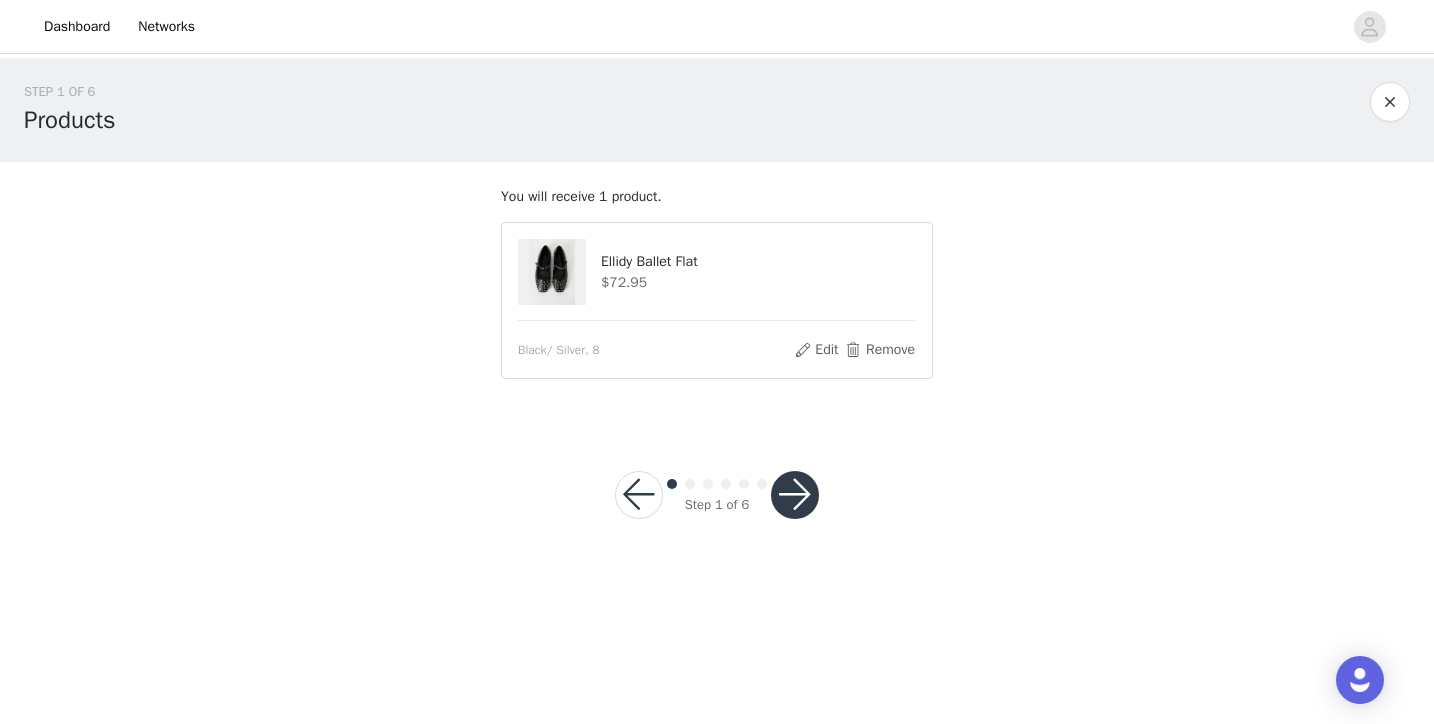 click at bounding box center (795, 495) 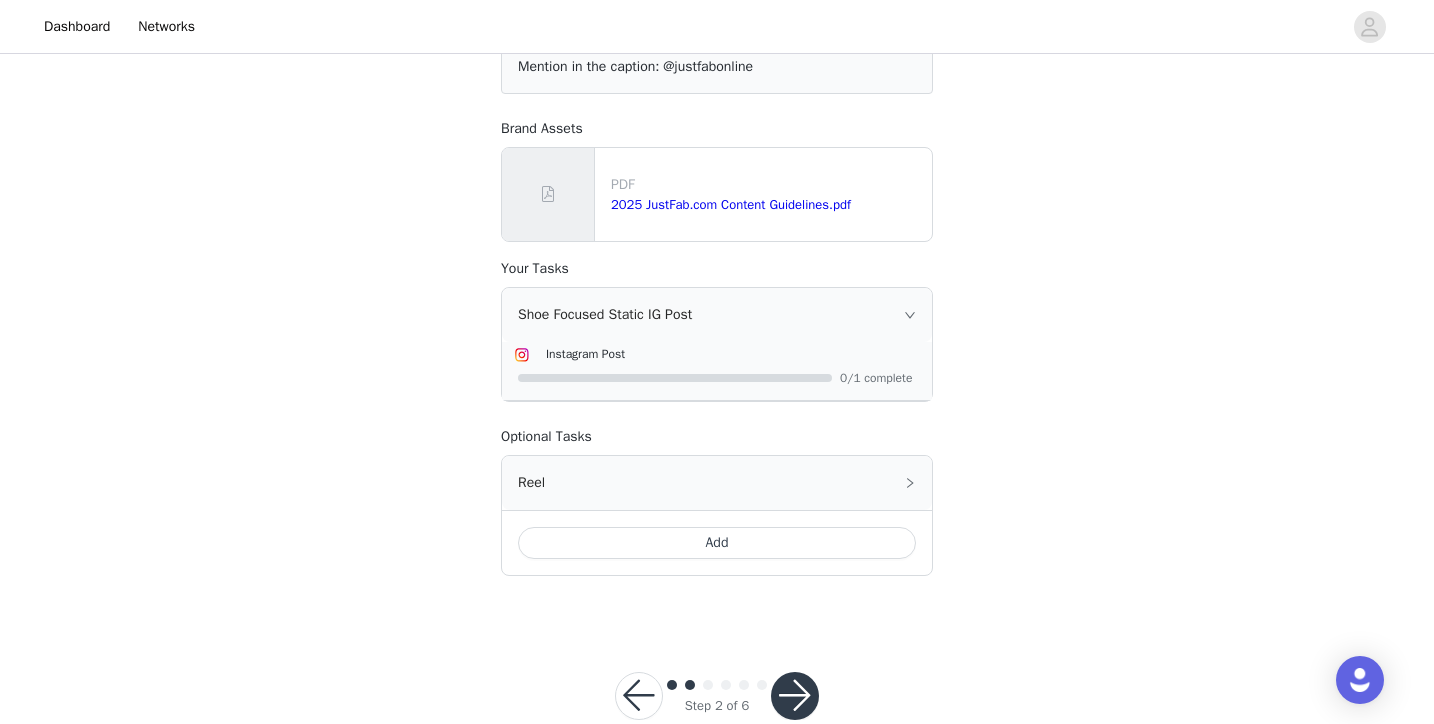 scroll, scrollTop: 240, scrollLeft: 0, axis: vertical 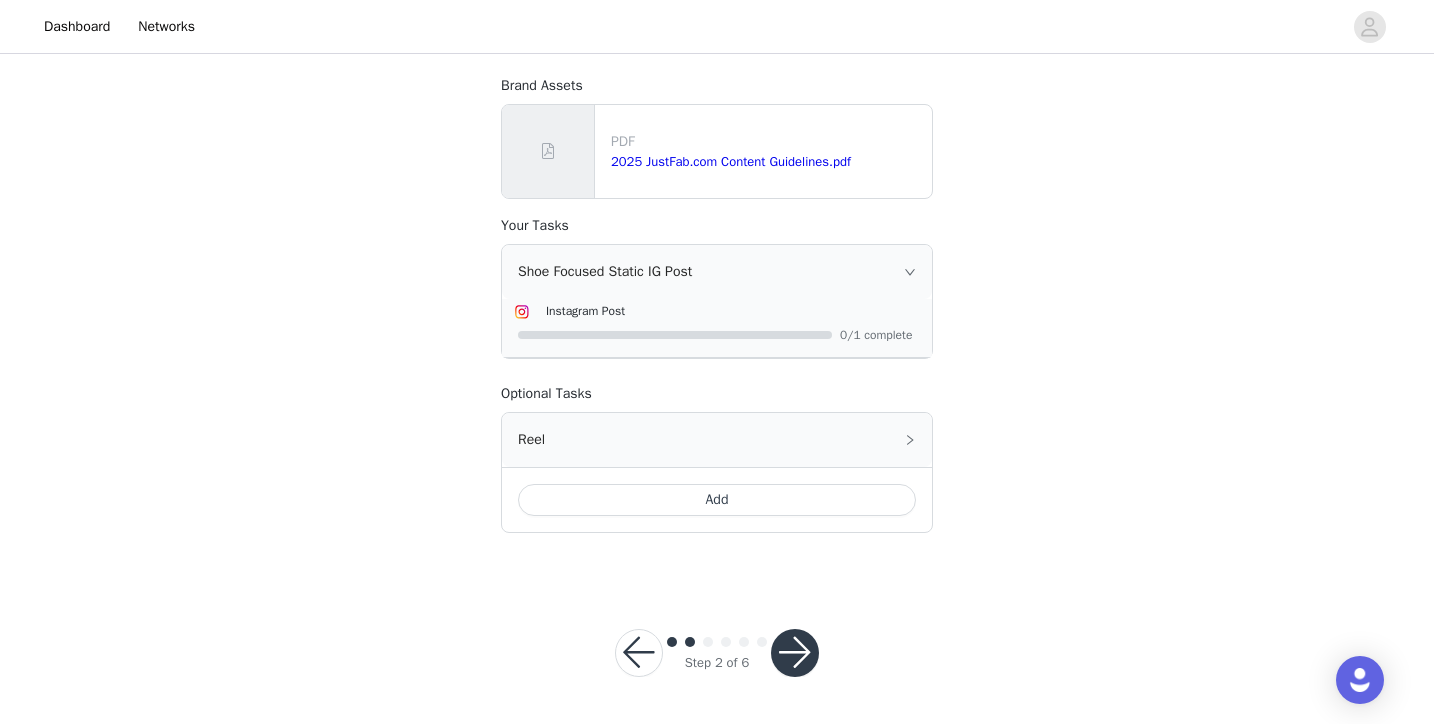 click at bounding box center (795, 653) 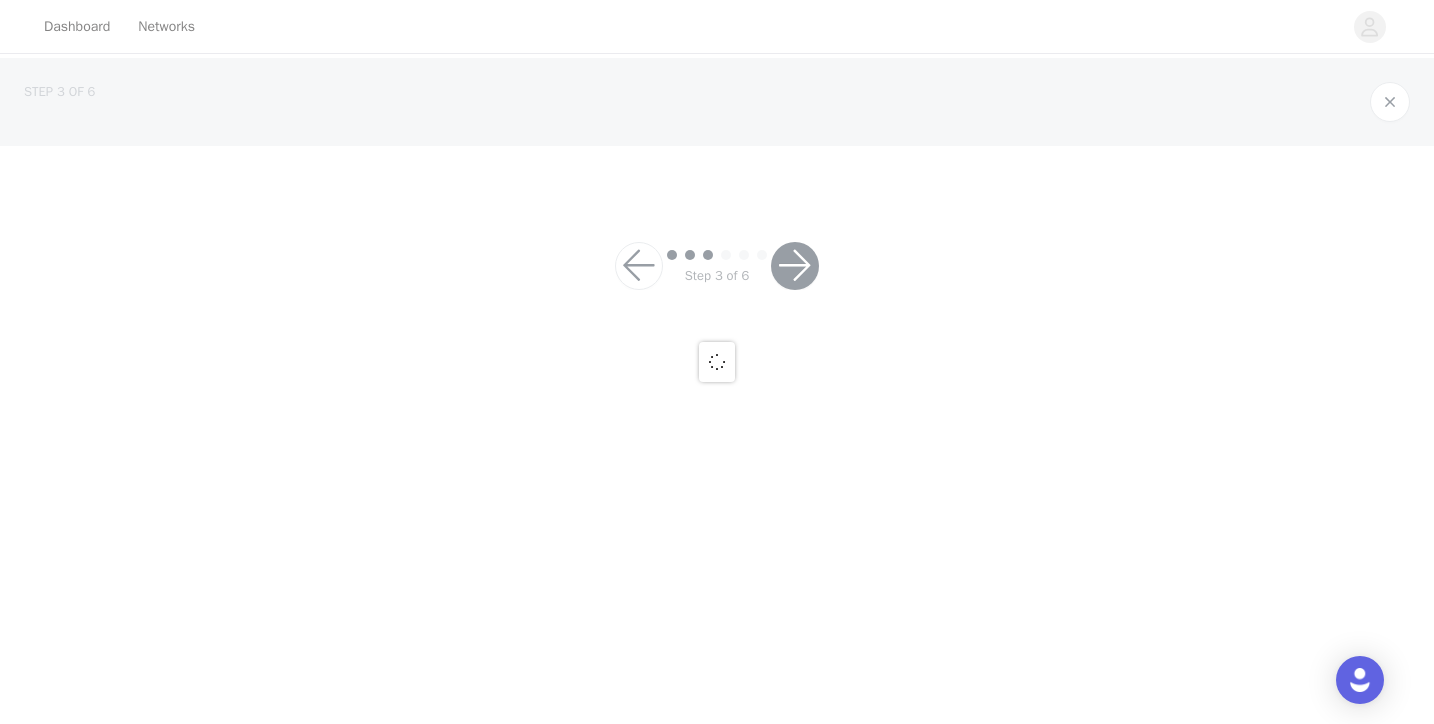 scroll, scrollTop: 0, scrollLeft: 0, axis: both 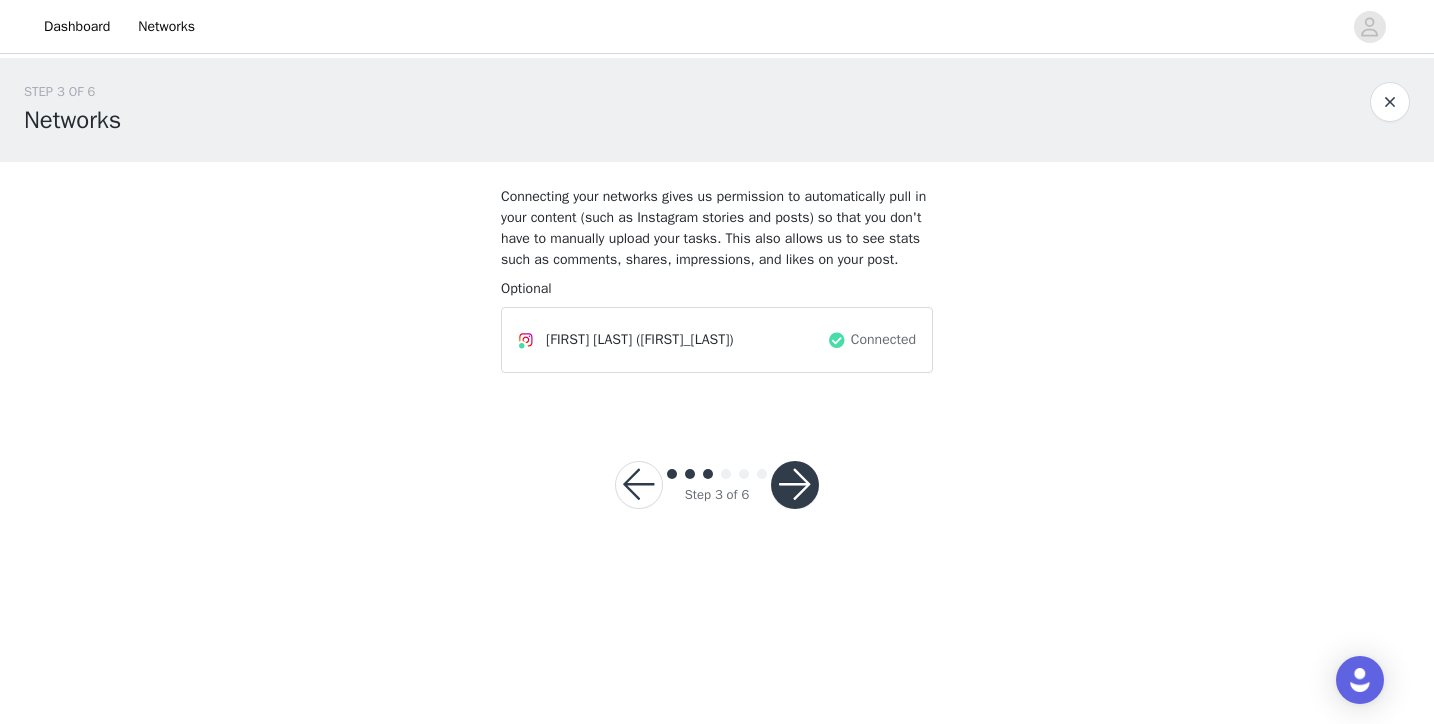 click at bounding box center [795, 485] 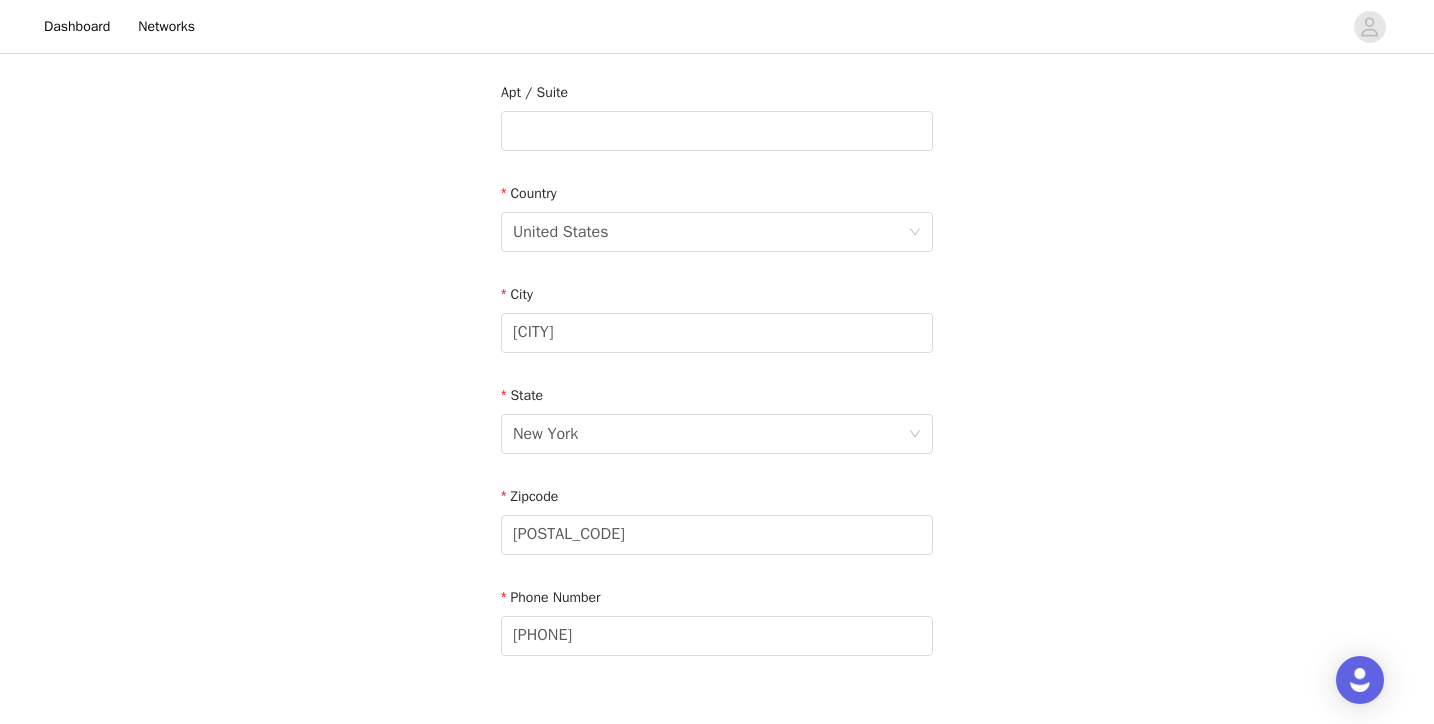 scroll, scrollTop: 639, scrollLeft: 0, axis: vertical 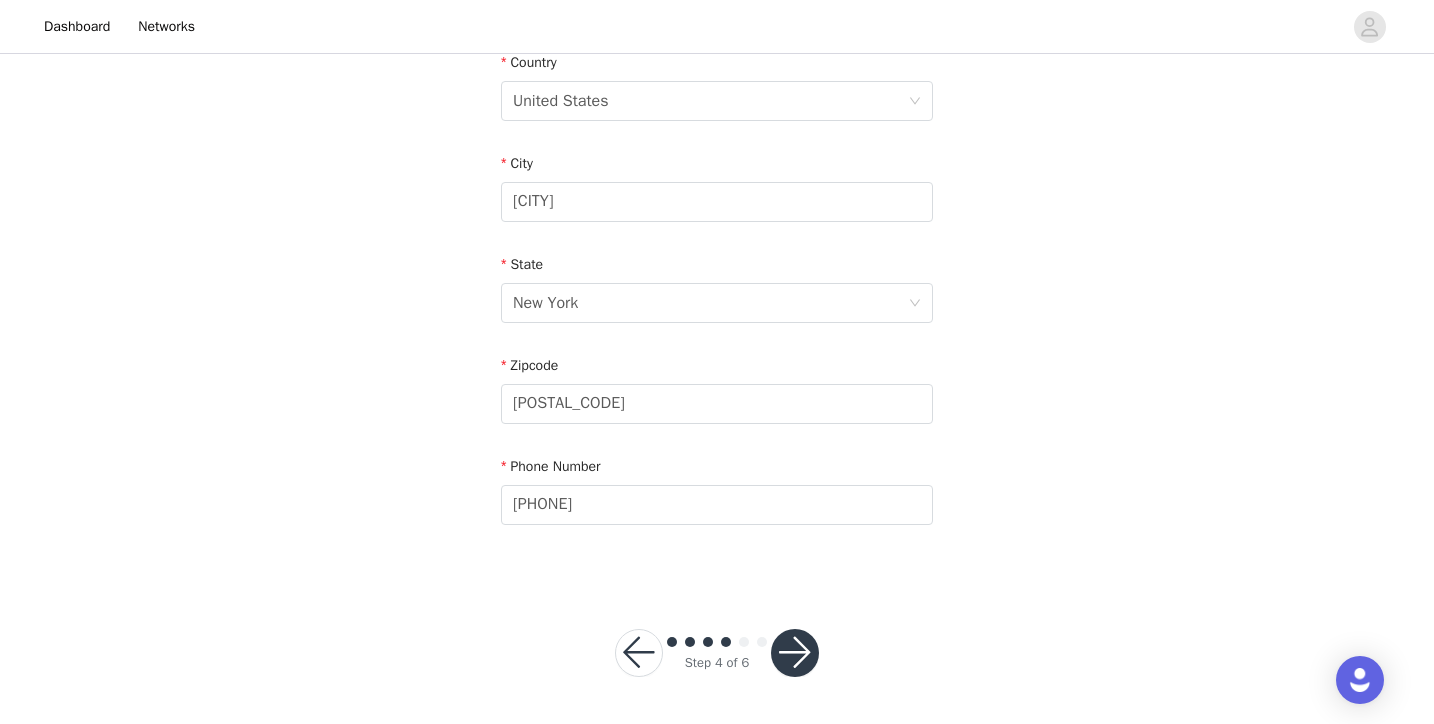 click at bounding box center [795, 653] 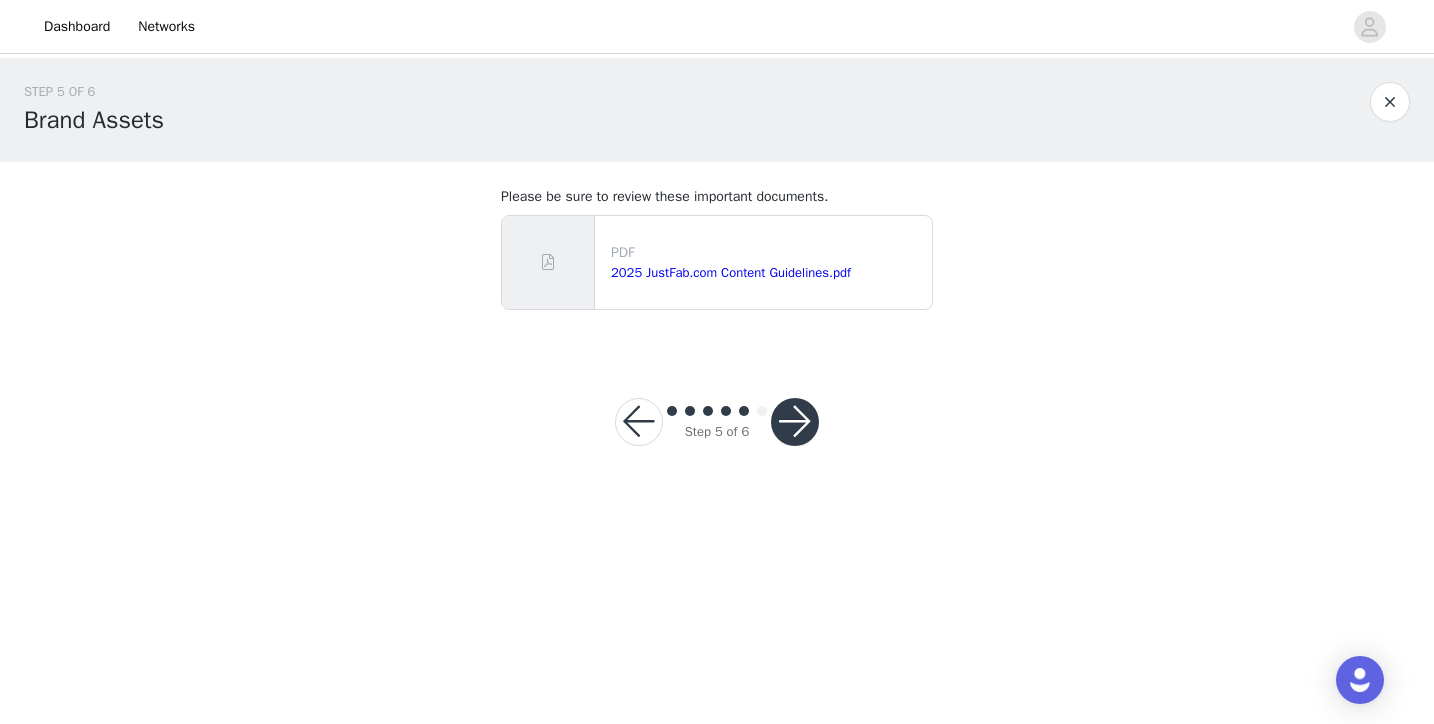 click at bounding box center [795, 422] 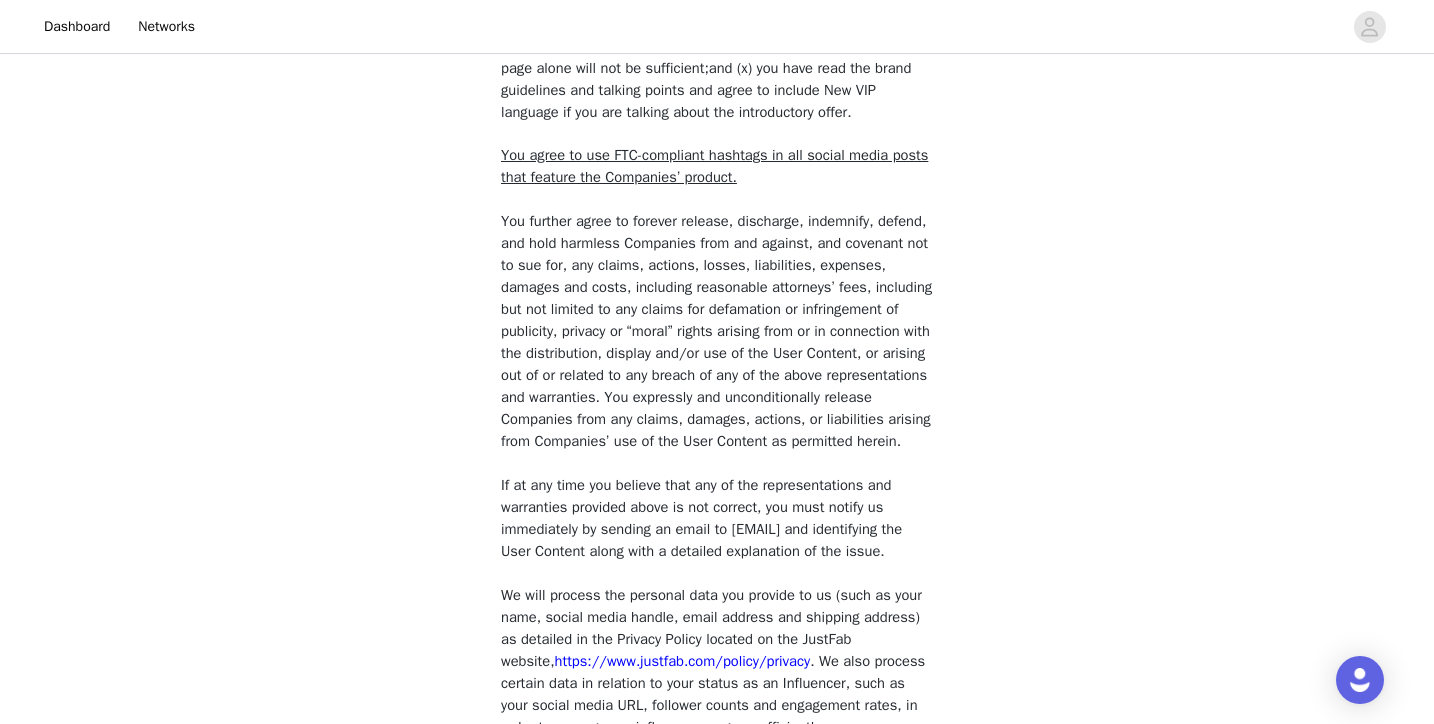 scroll, scrollTop: 1825, scrollLeft: 0, axis: vertical 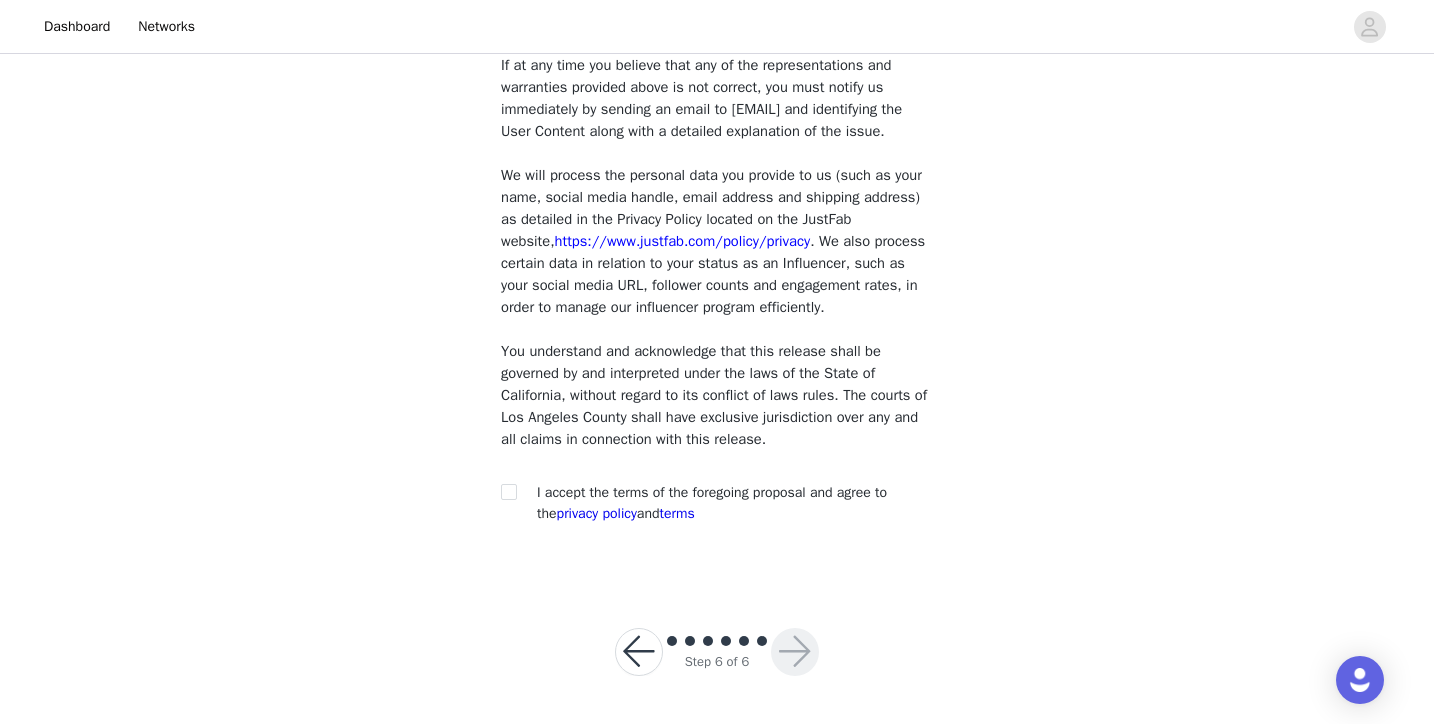 click at bounding box center (515, 492) 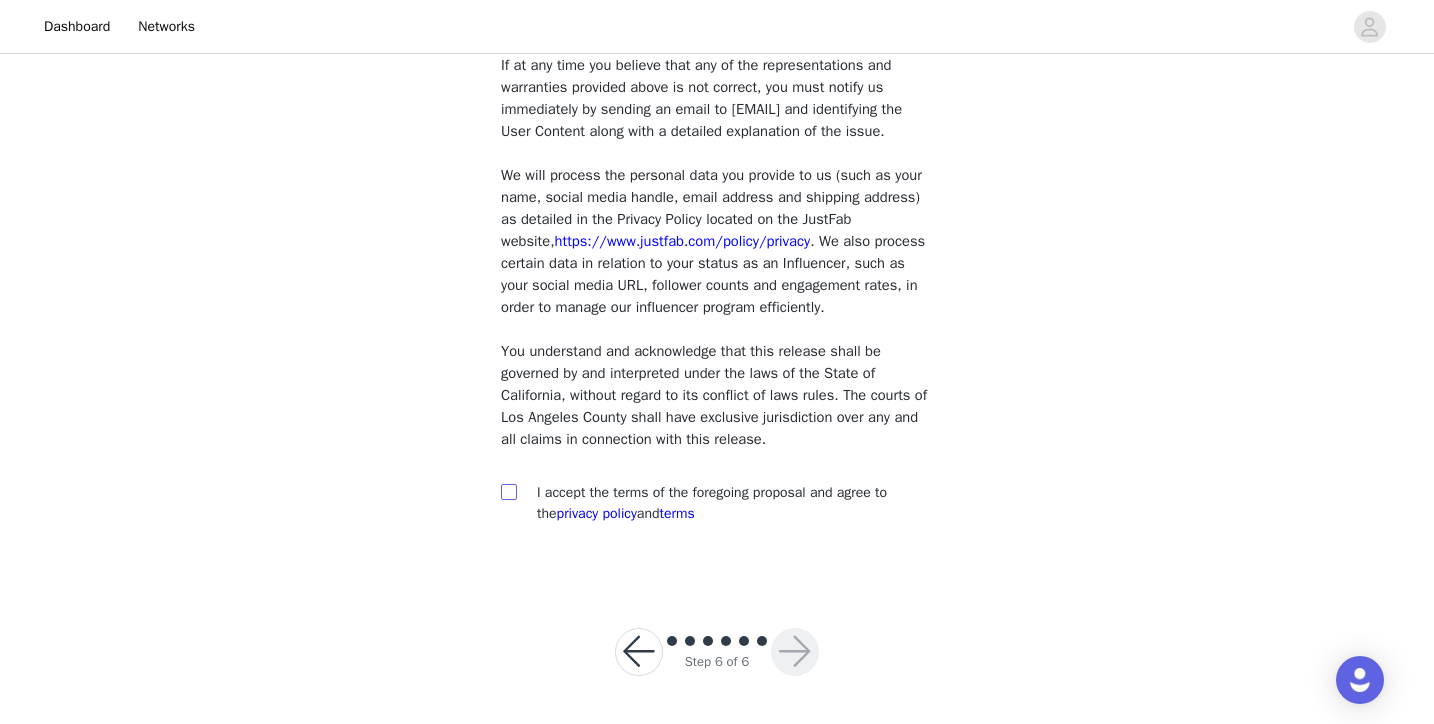 click at bounding box center (508, 491) 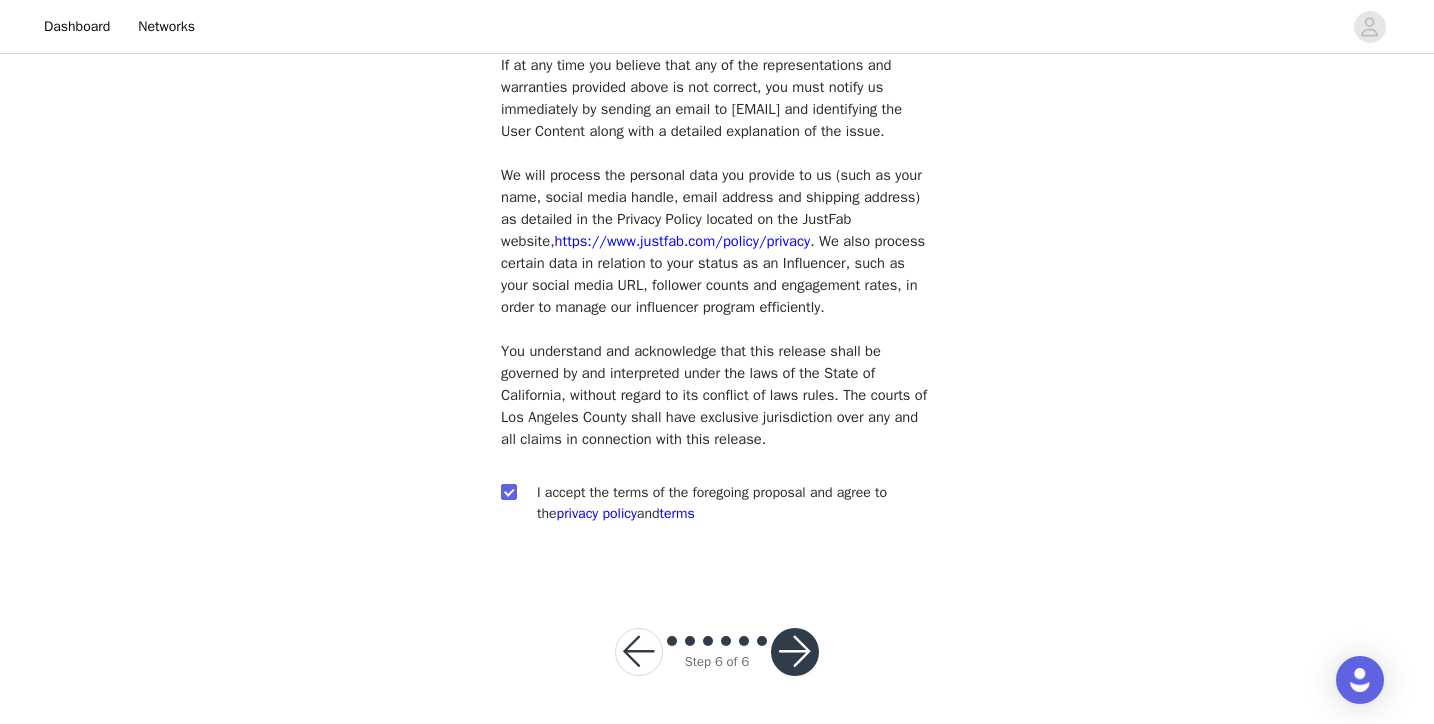 click at bounding box center (795, 652) 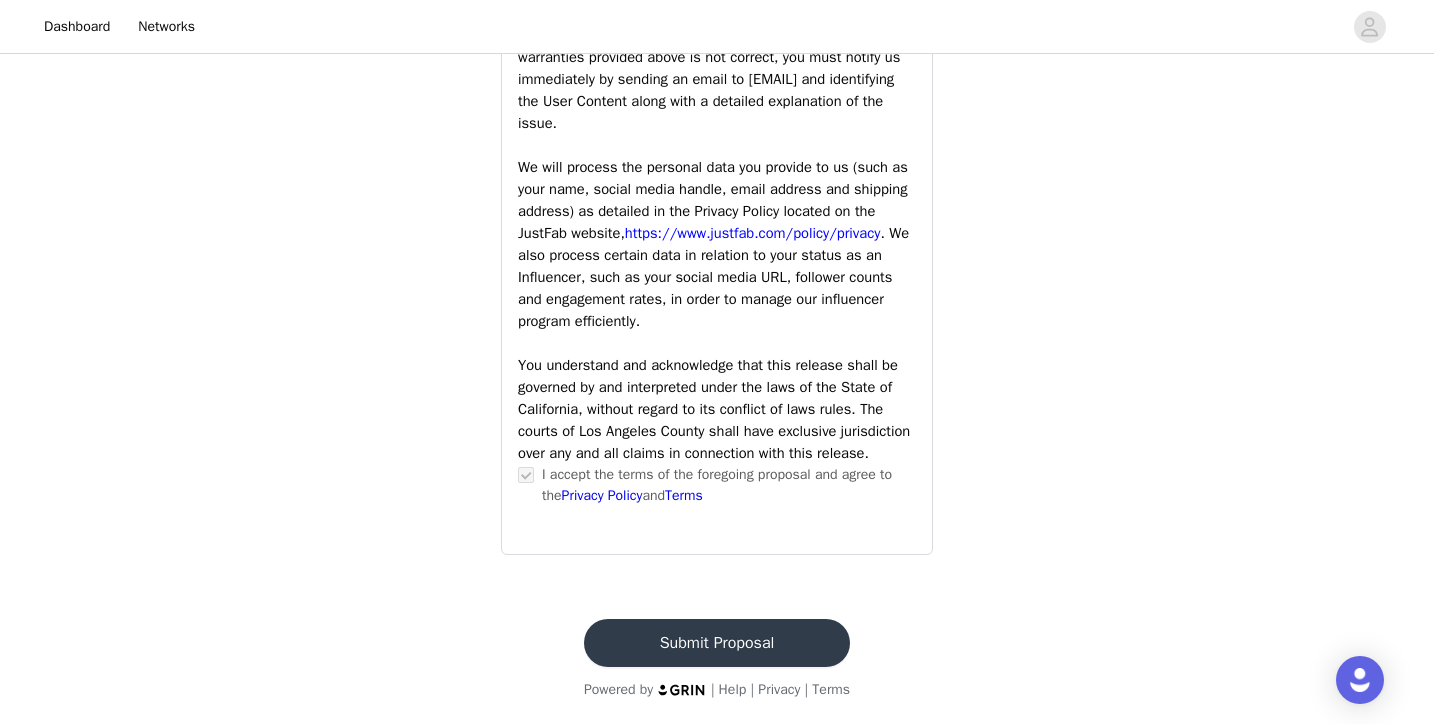 click on "Submit Proposal" at bounding box center (717, 643) 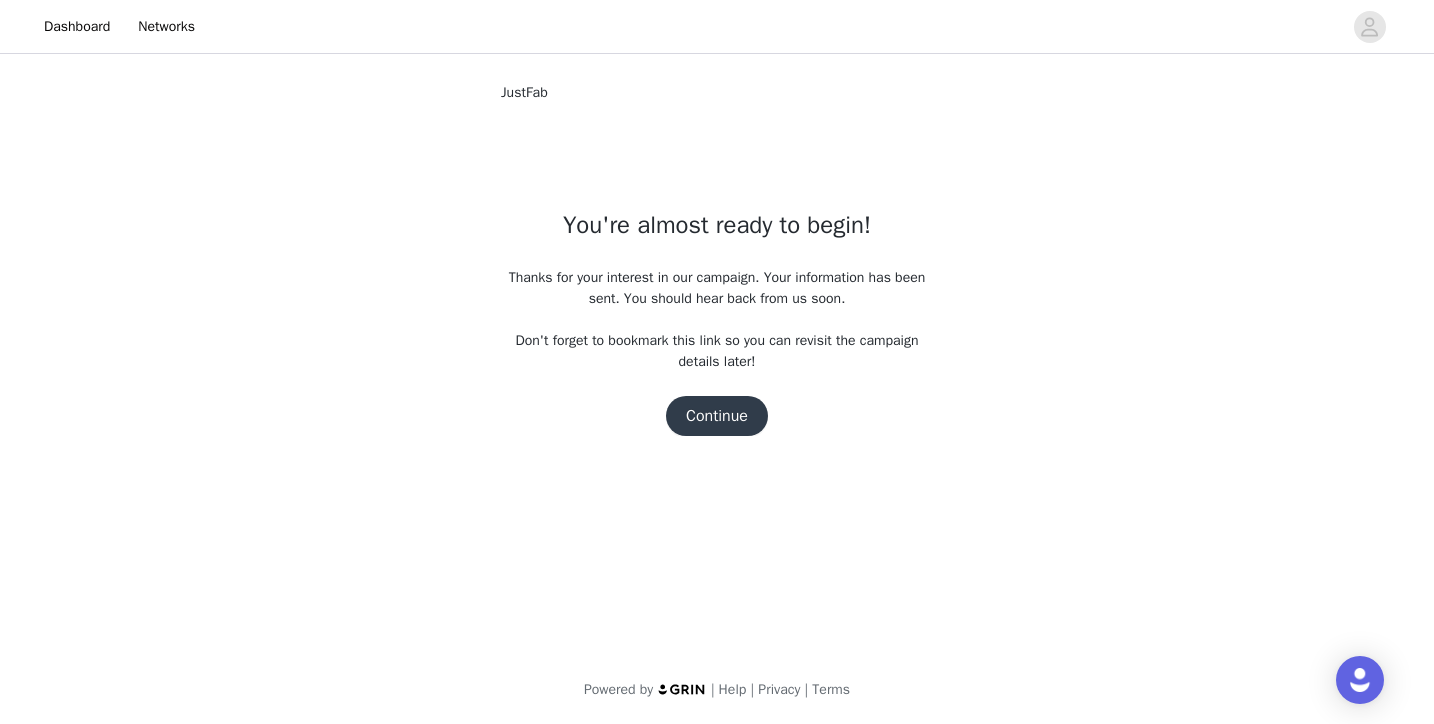 scroll, scrollTop: 0, scrollLeft: 0, axis: both 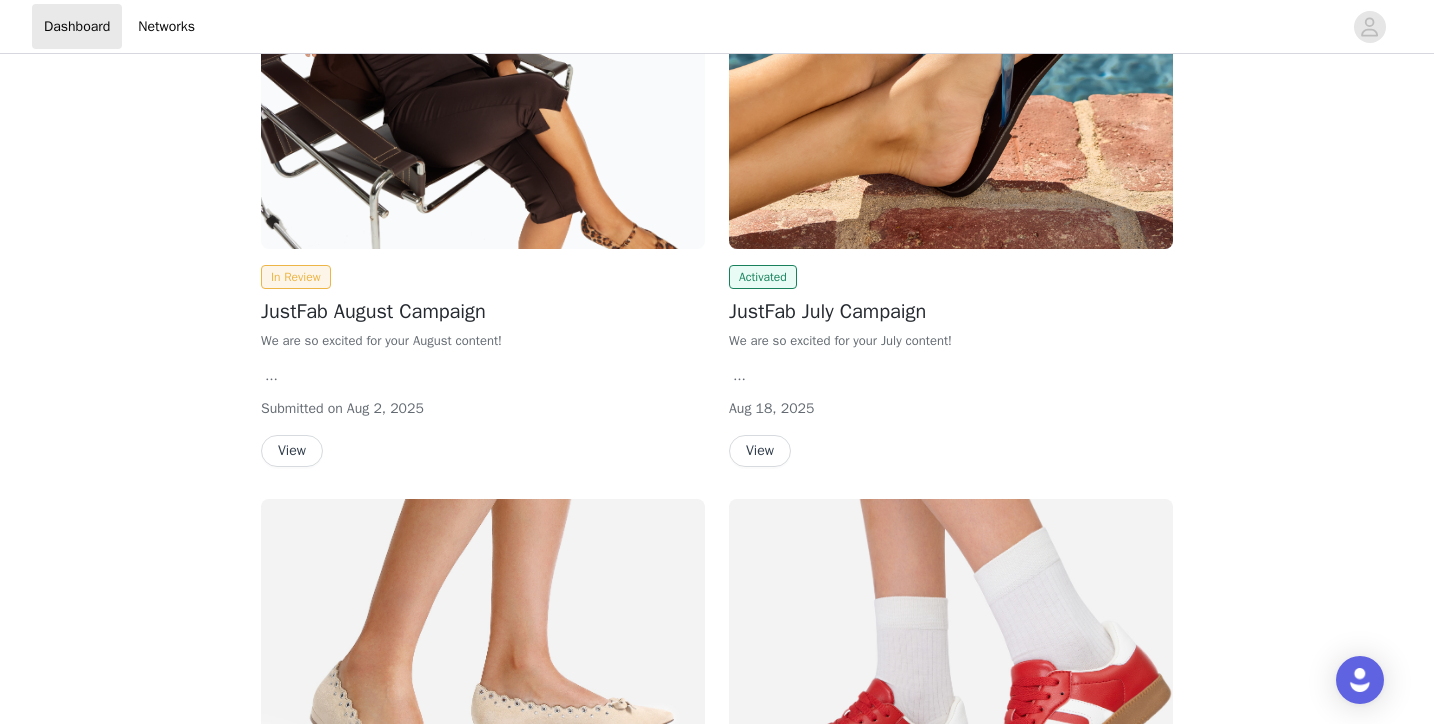 click on "We are so excited for your August content!" at bounding box center [483, 341] 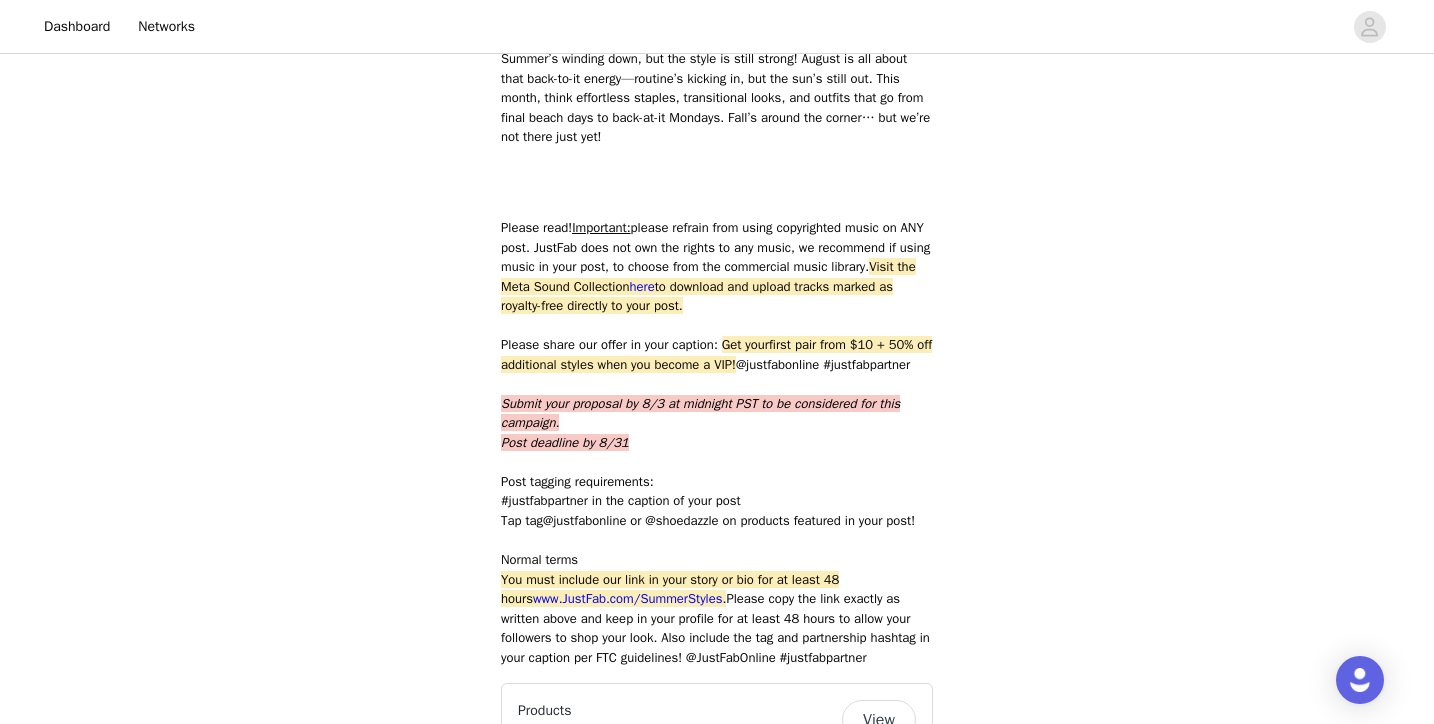 scroll, scrollTop: 950, scrollLeft: 0, axis: vertical 